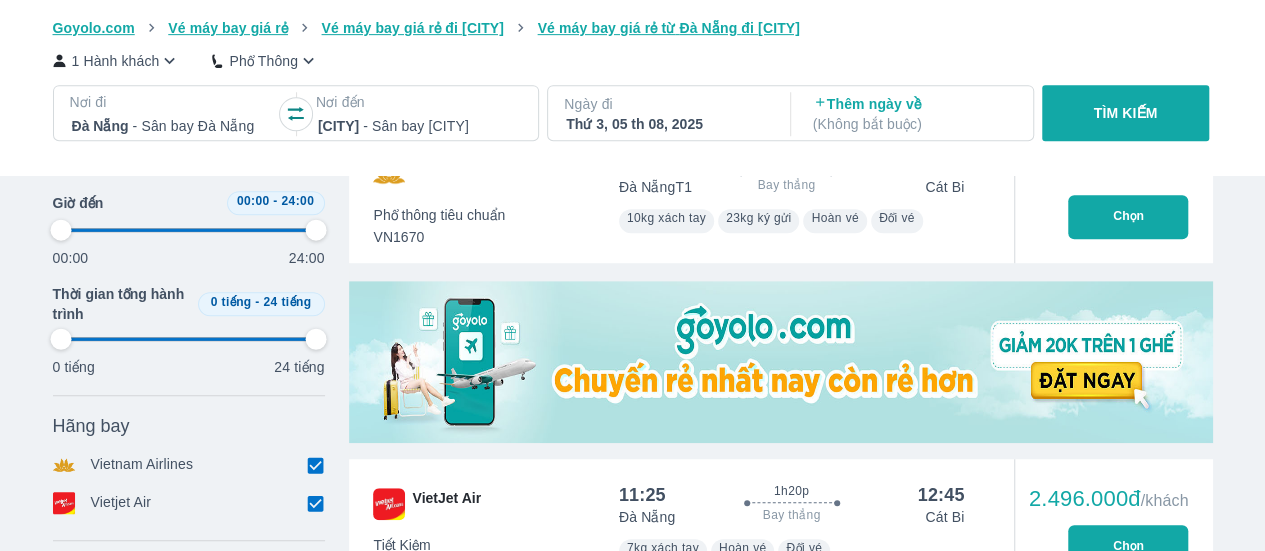 type on "97.9166666666667" 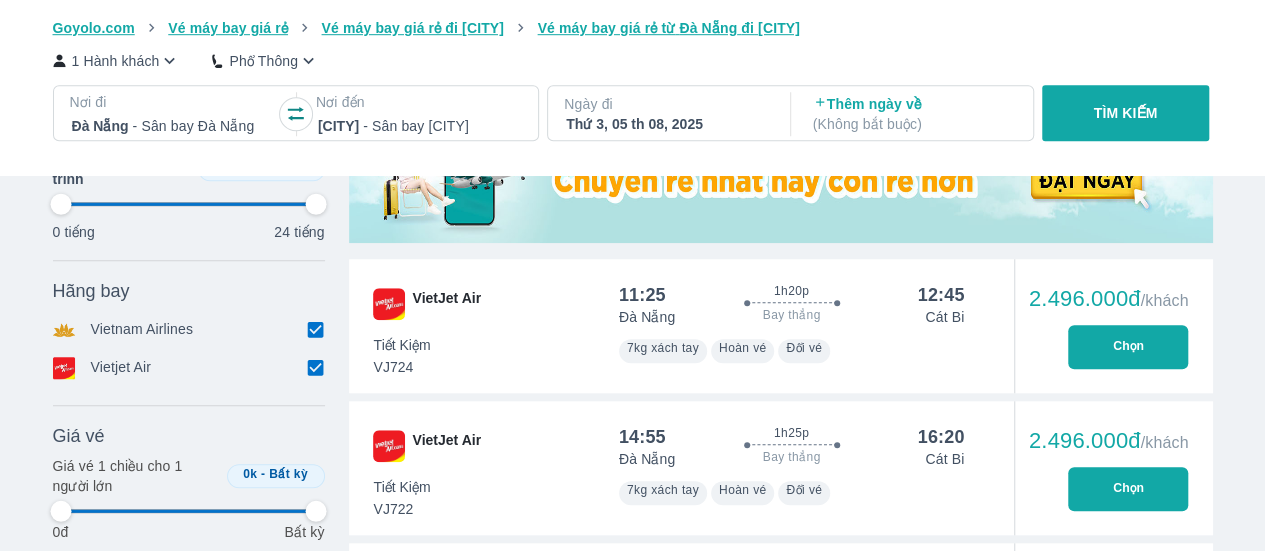 scroll, scrollTop: 581, scrollLeft: 0, axis: vertical 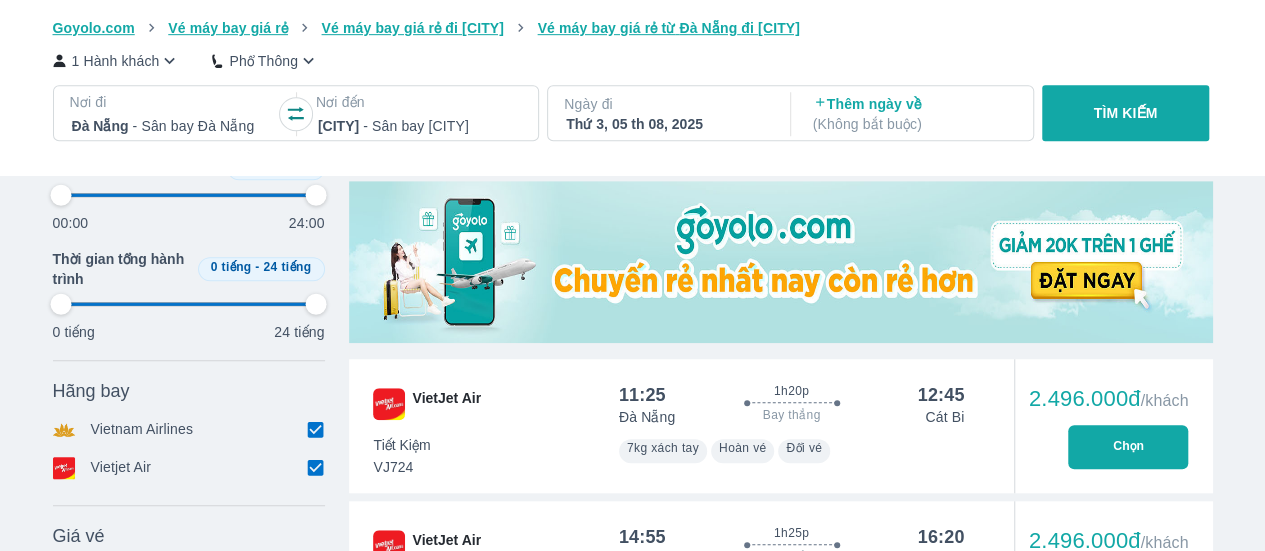 type on "97.9166666666667" 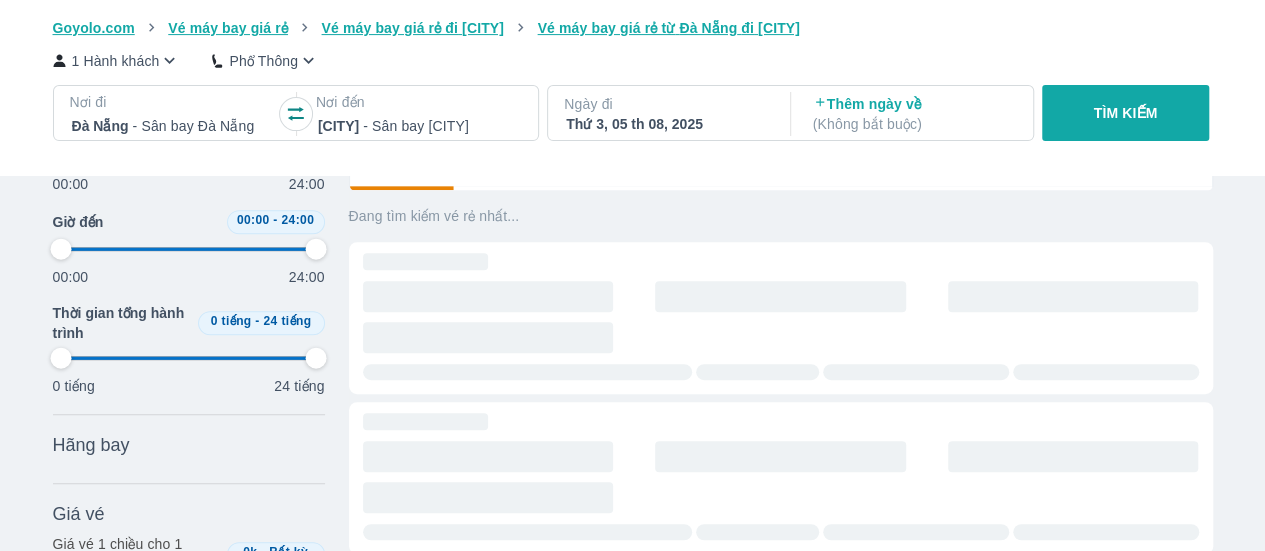 type on "97.9166666666667" 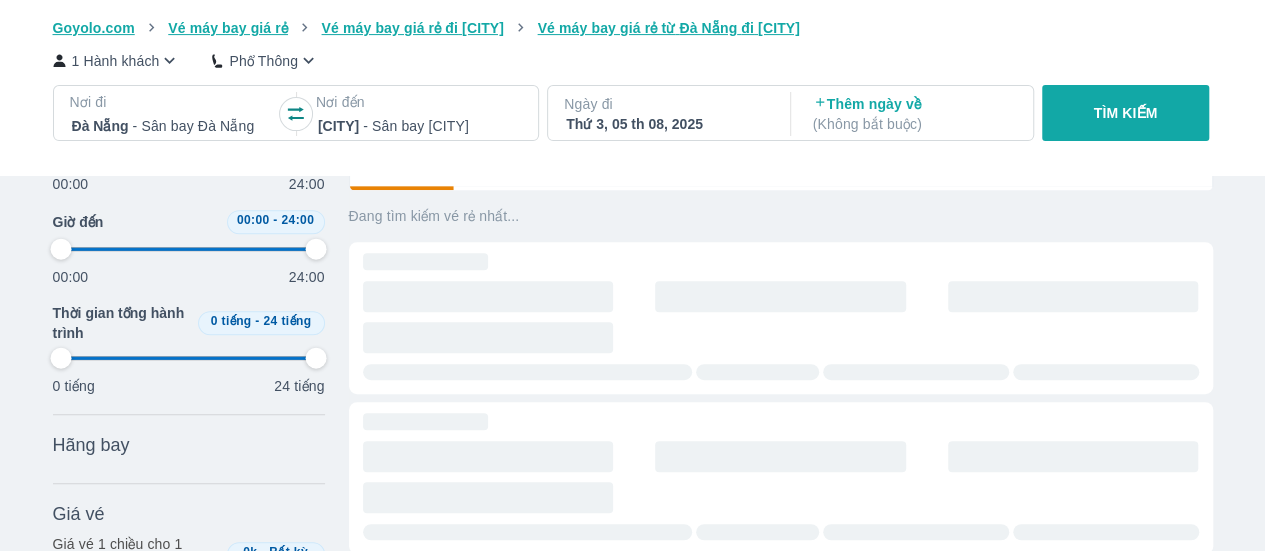 type on "97.9166666666667" 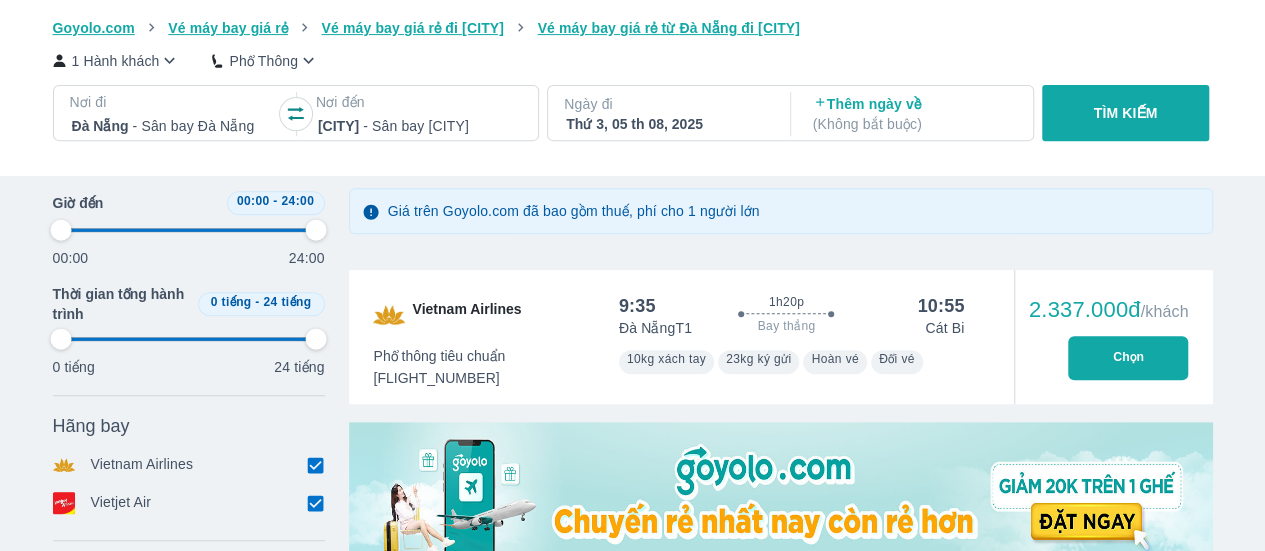 type on "97.9166666666667" 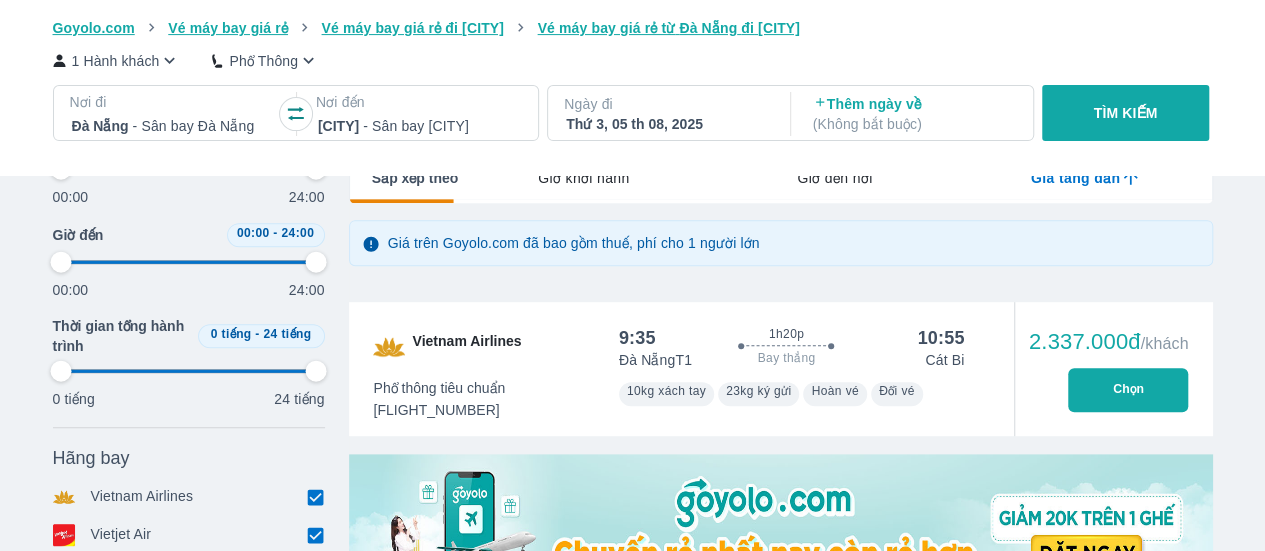 type on "97.9166666666667" 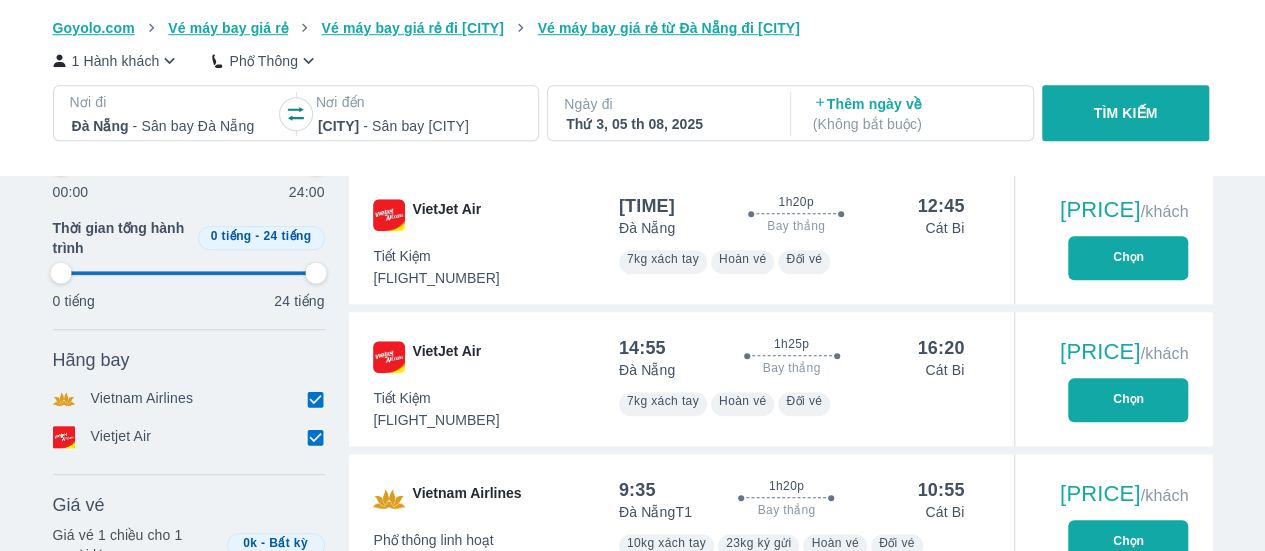 scroll, scrollTop: 740, scrollLeft: 0, axis: vertical 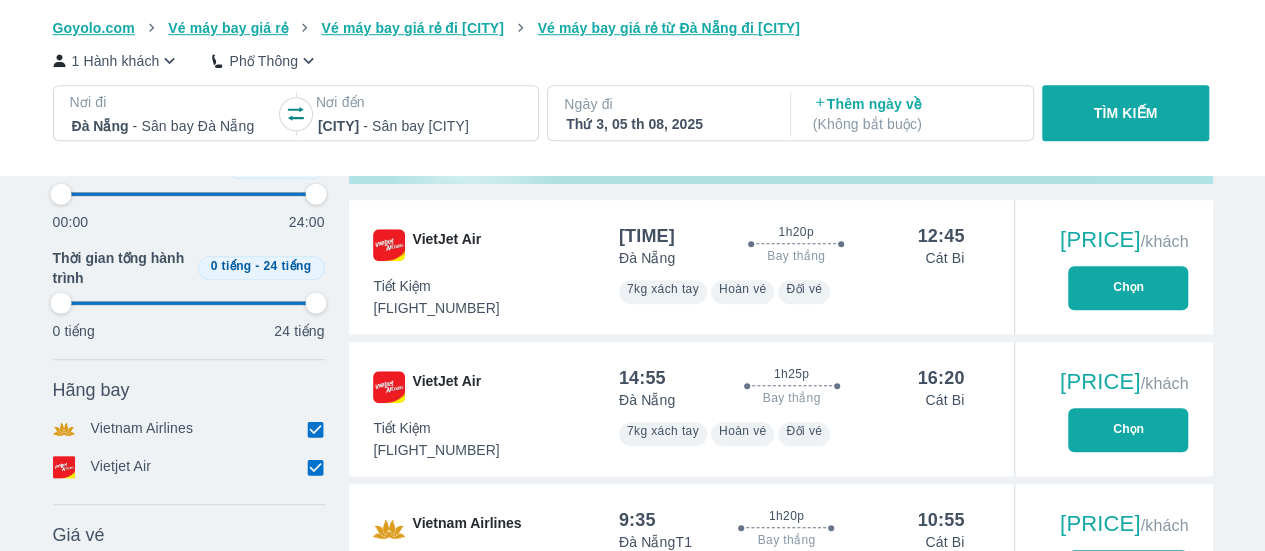 type on "97.9166666666667" 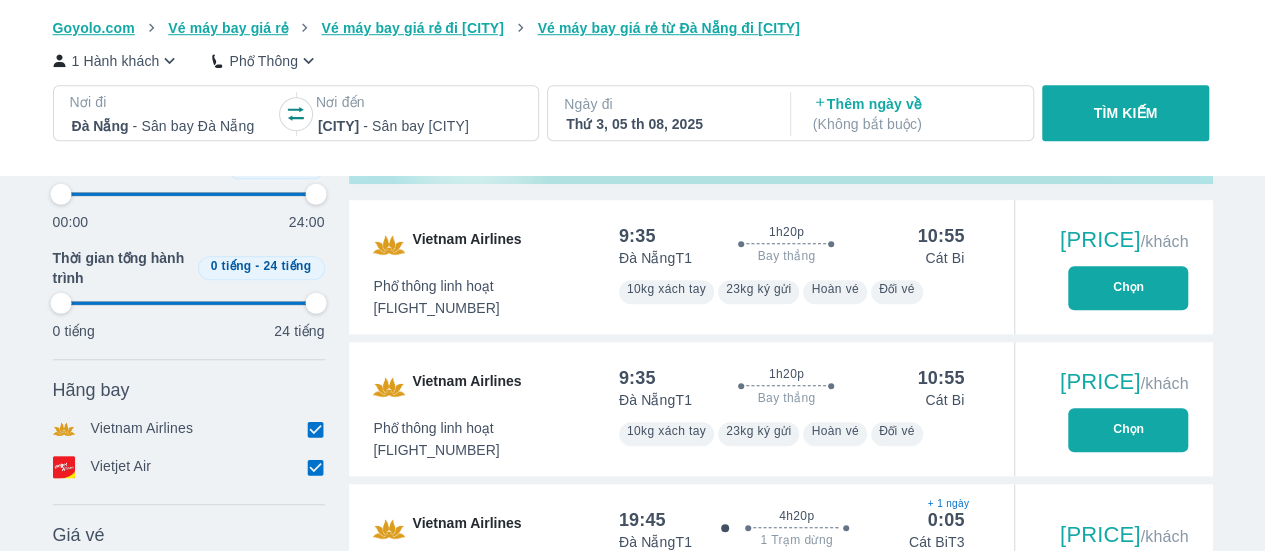 type on "97.9166666666667" 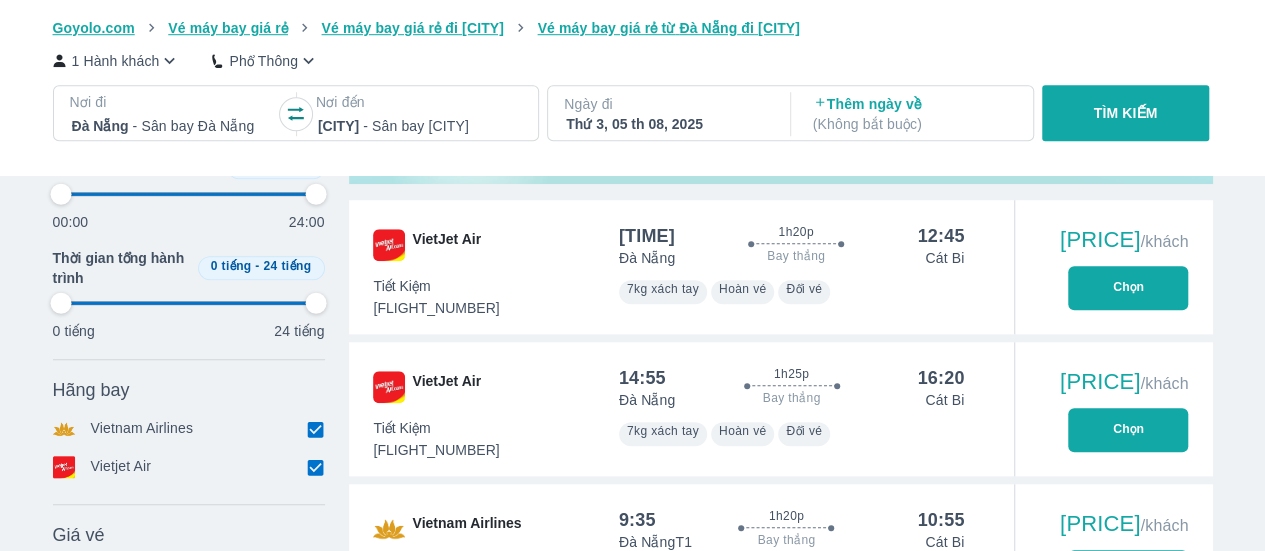 type on "97.9166666666667" 